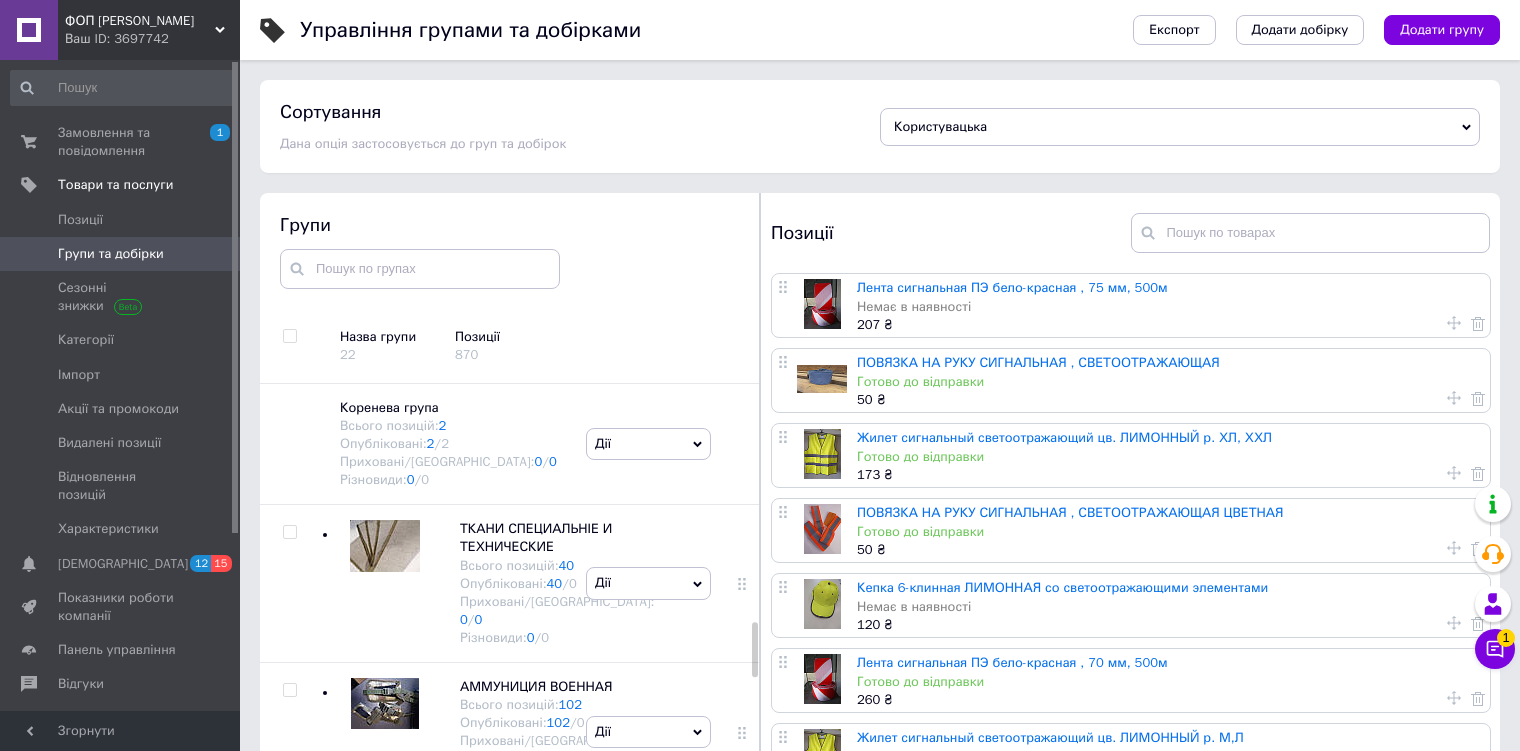 scroll, scrollTop: 113, scrollLeft: 0, axis: vertical 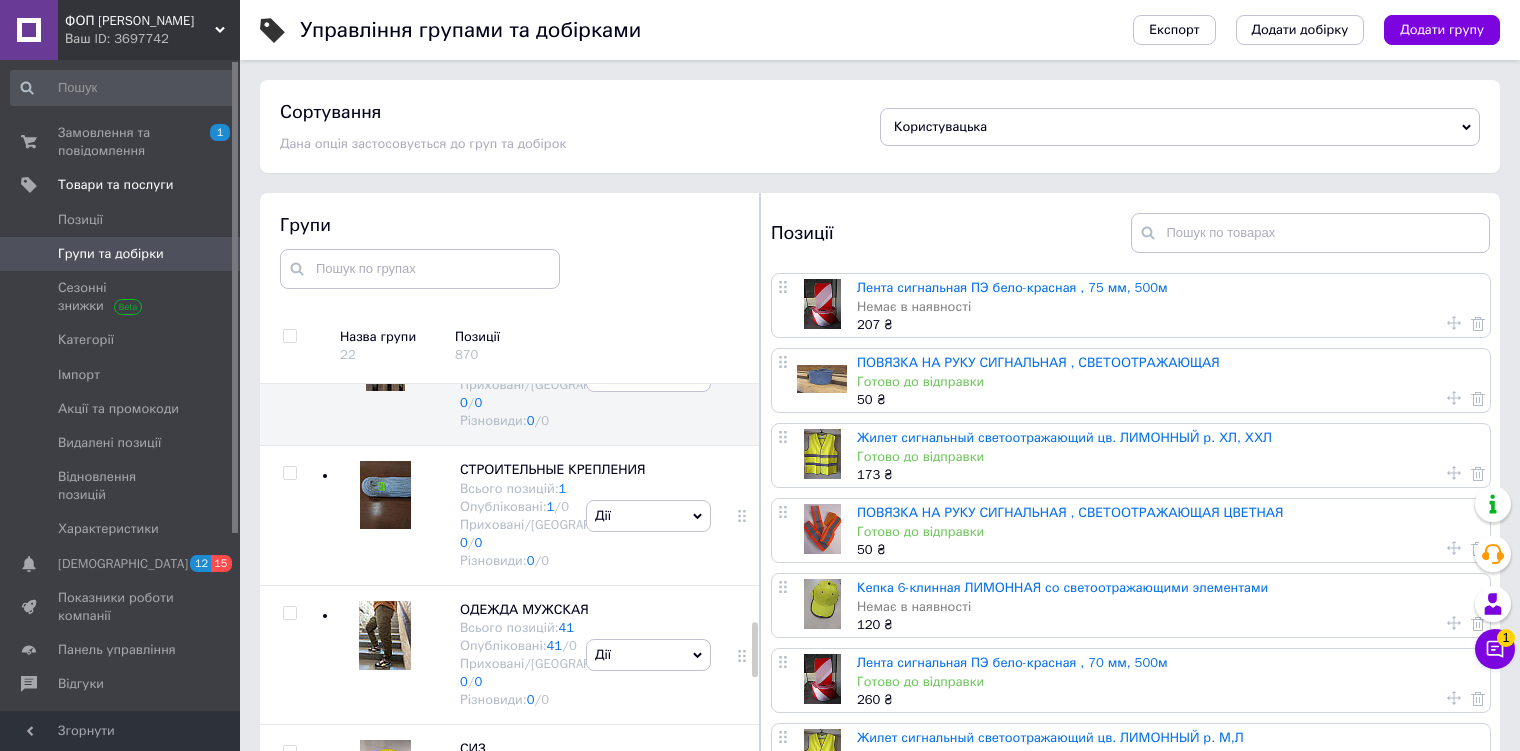 click on "Групи та добірки" at bounding box center (111, 254) 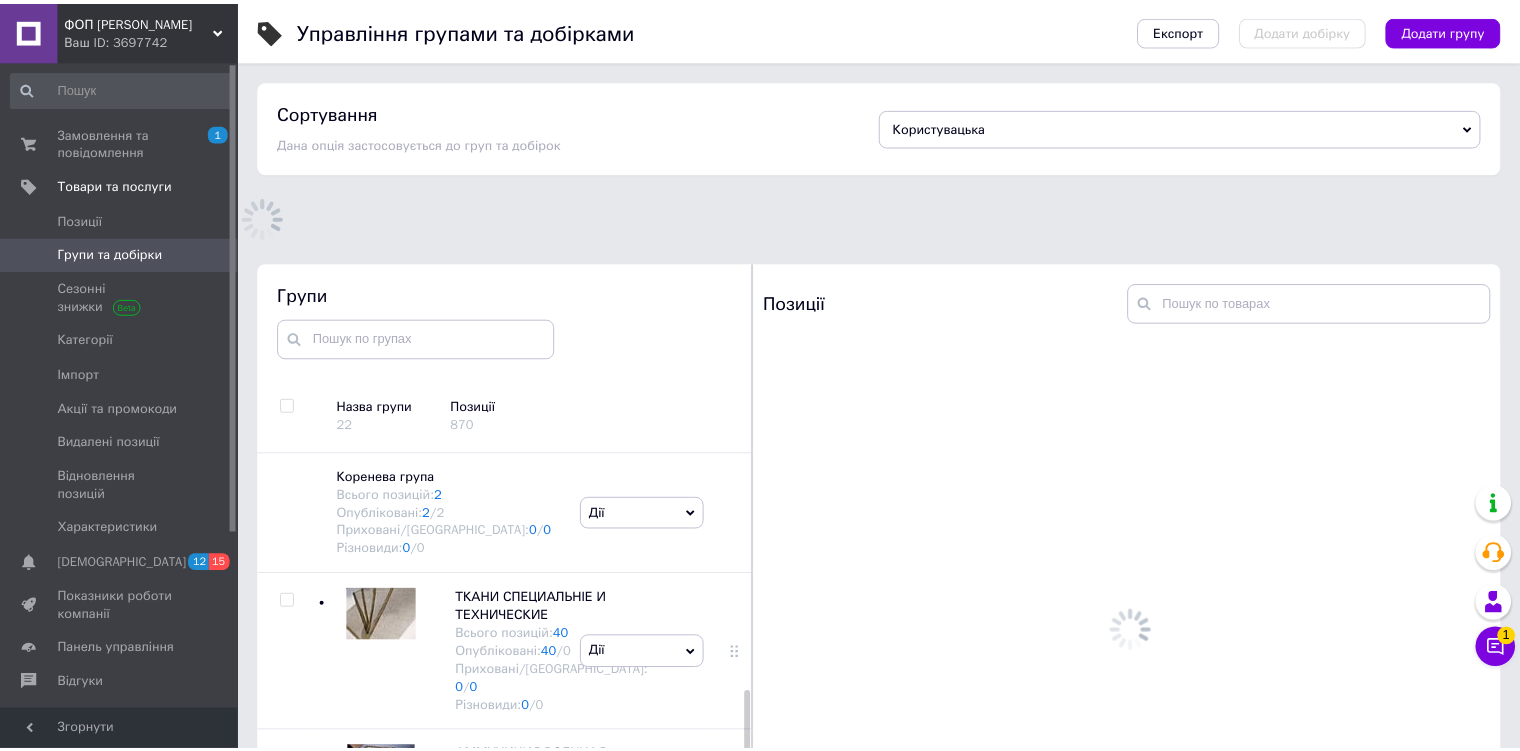 scroll, scrollTop: 183, scrollLeft: 0, axis: vertical 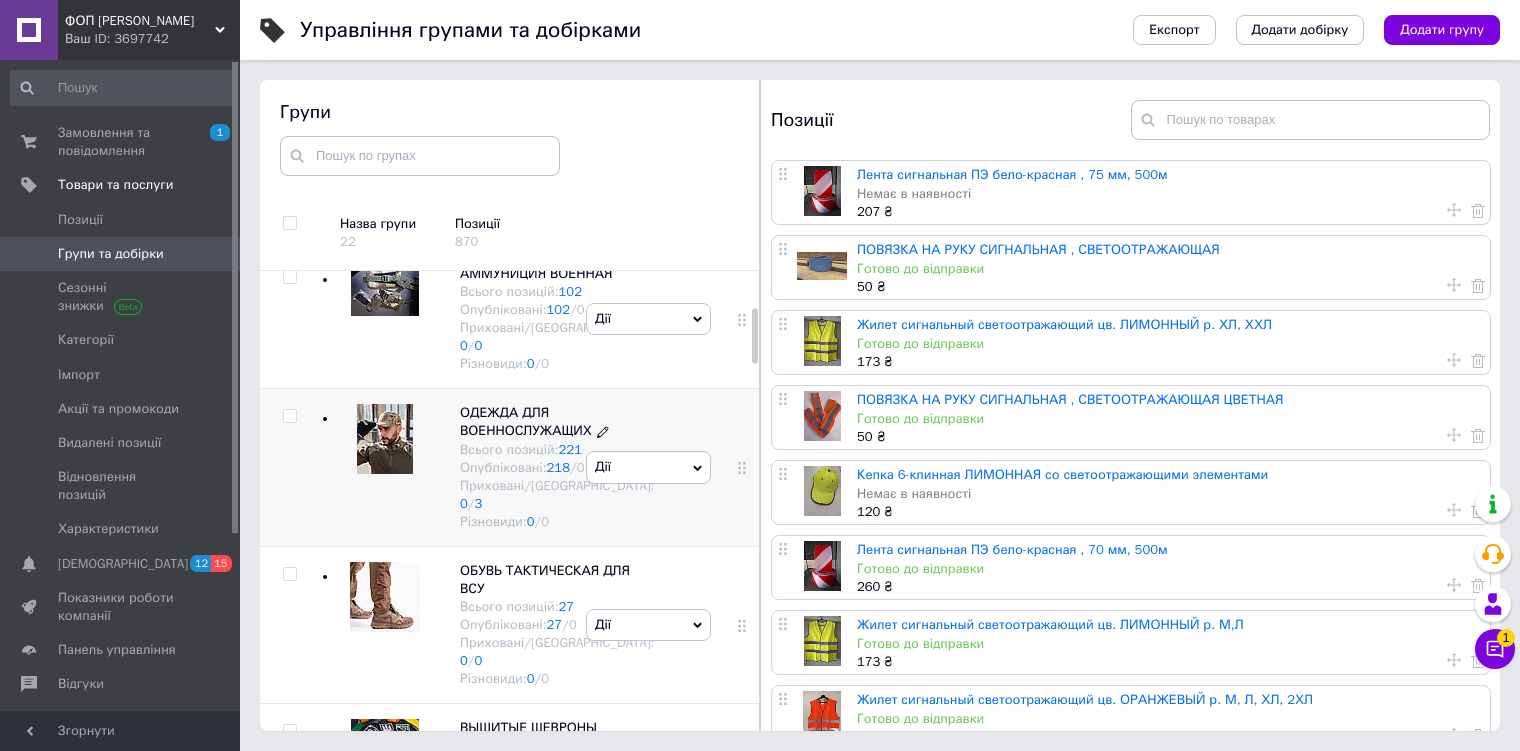 click on "ОДЕЖДА ДЛЯ ВОЕННОСЛУЖАЩИХ" at bounding box center (526, 421) 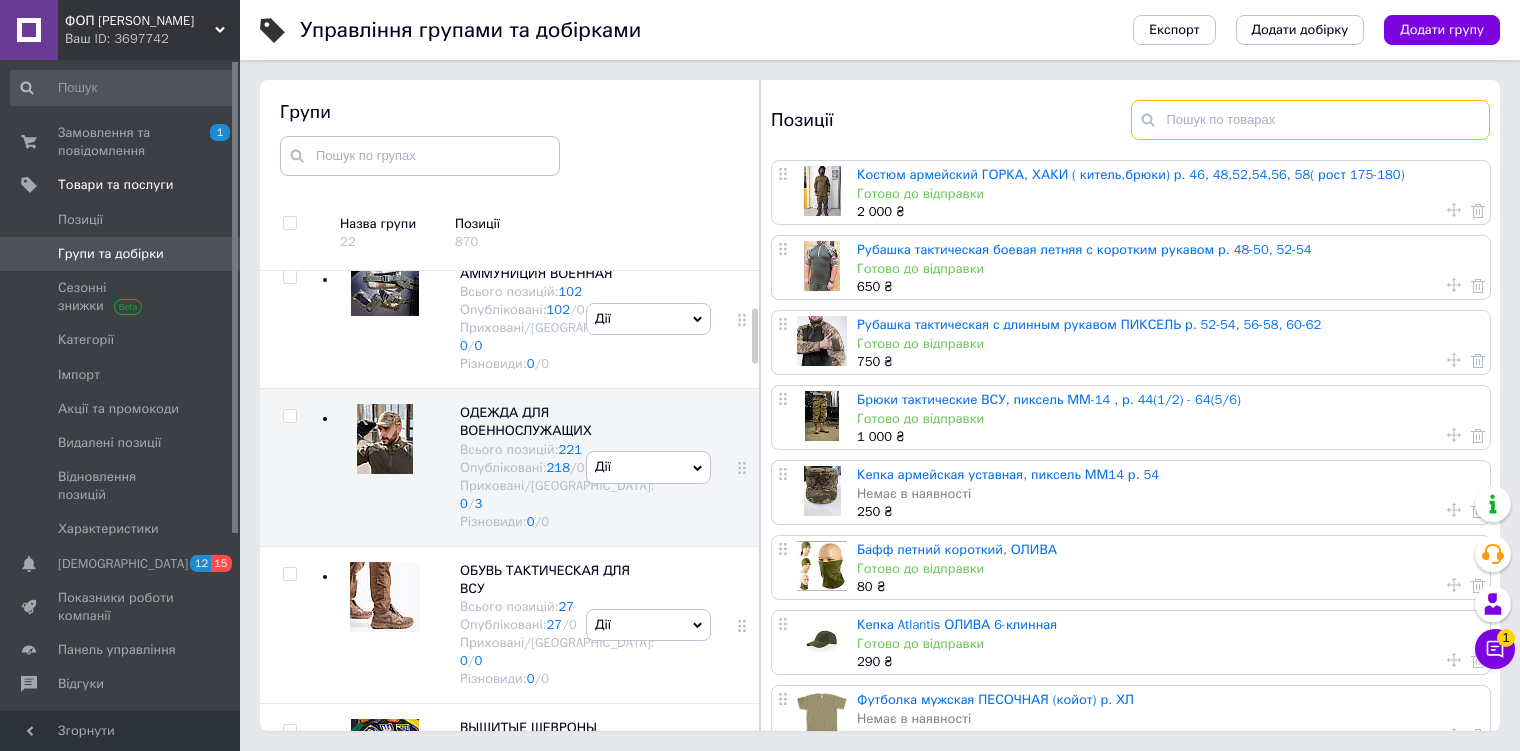 click at bounding box center [1311, 120] 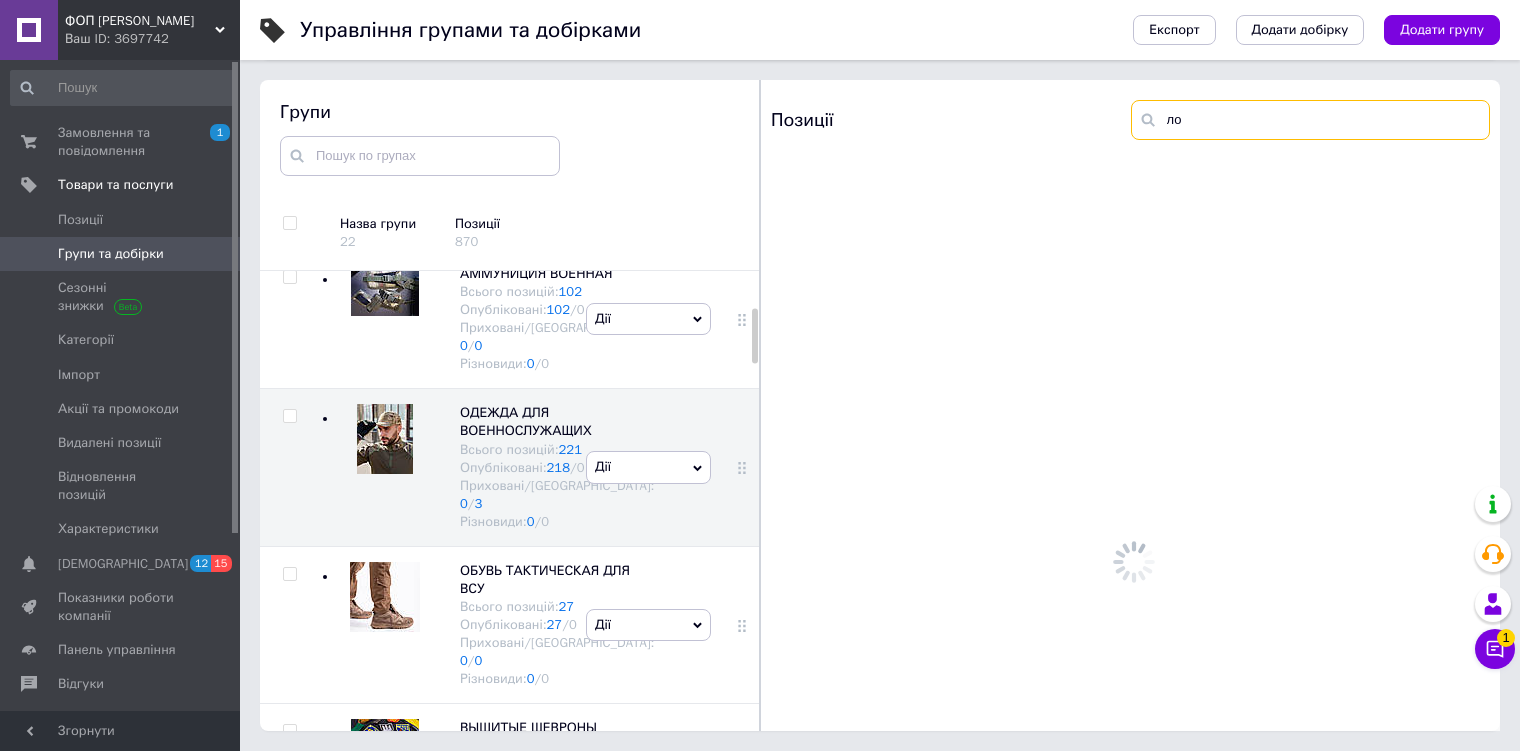 type on "л" 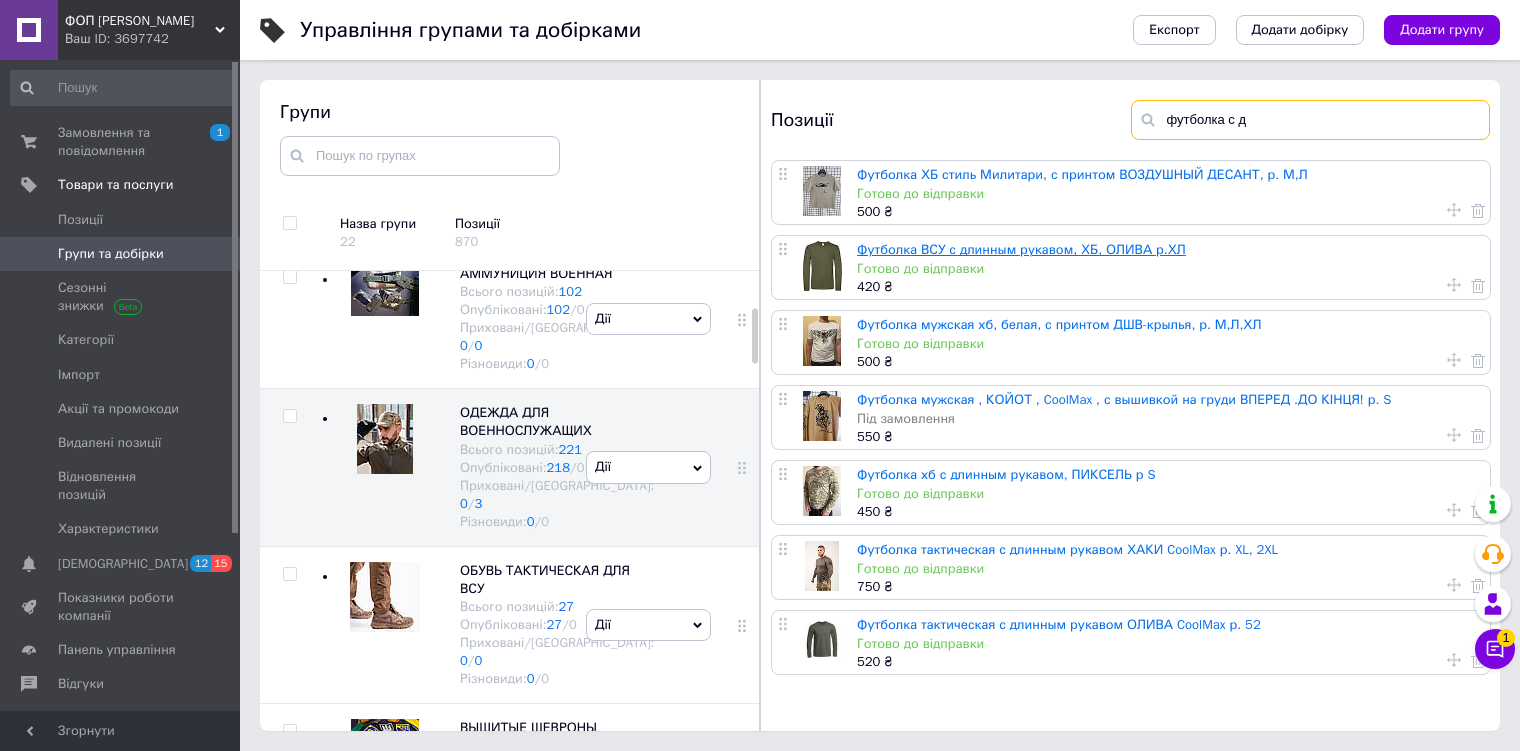 type on "футболка с д" 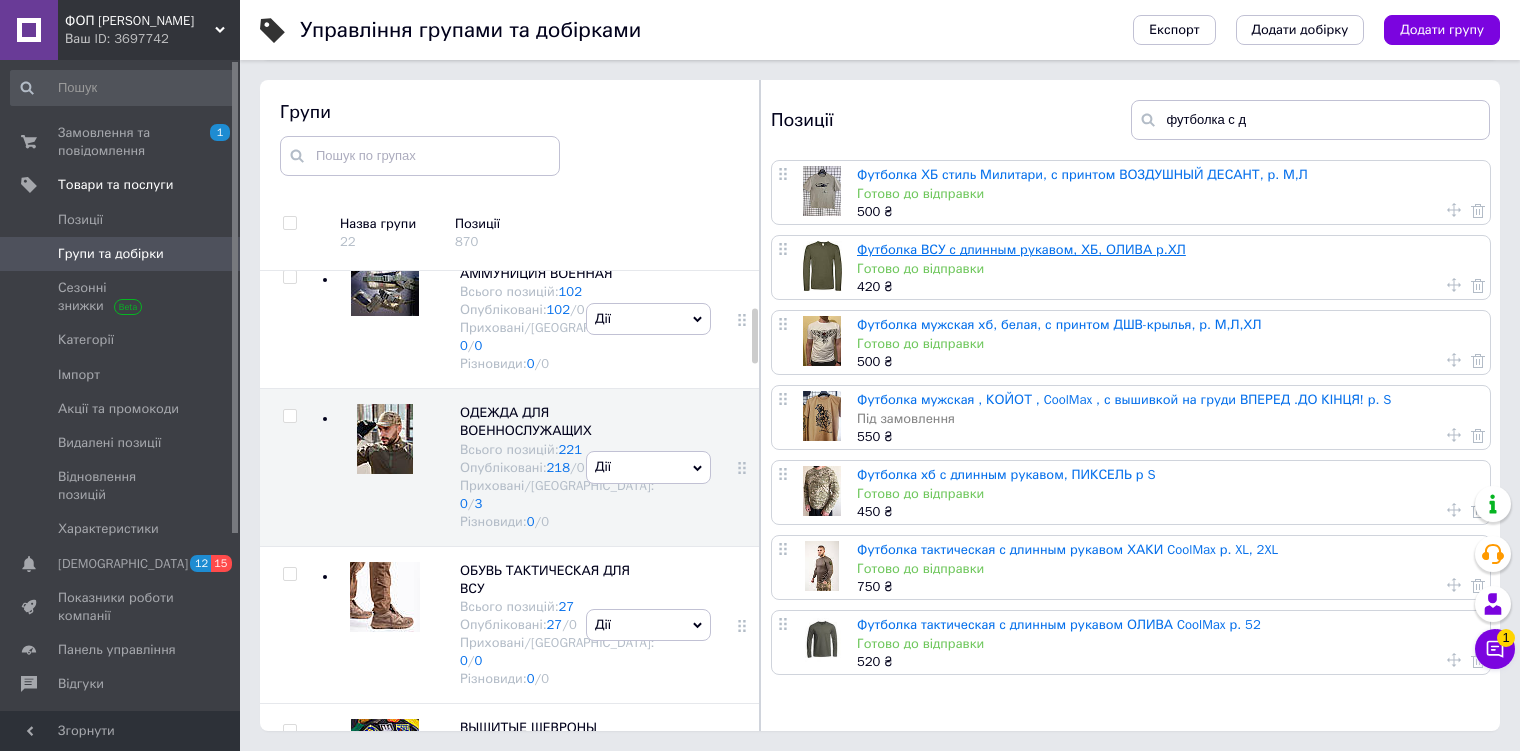 click on "Футболка ВСУ с длинным рукавом, ХБ, ОЛИВА  р.ХЛ" at bounding box center [1021, 249] 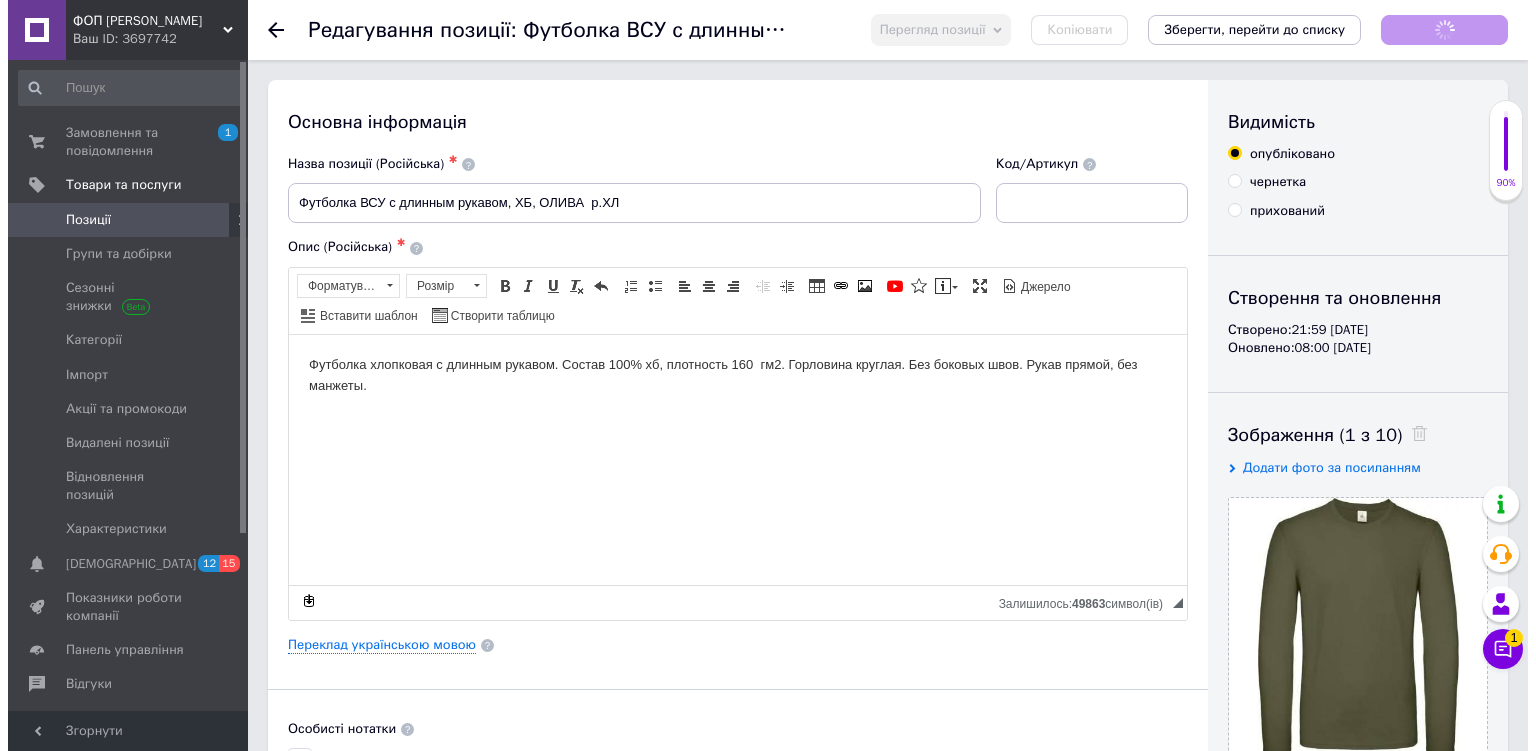scroll, scrollTop: 0, scrollLeft: 0, axis: both 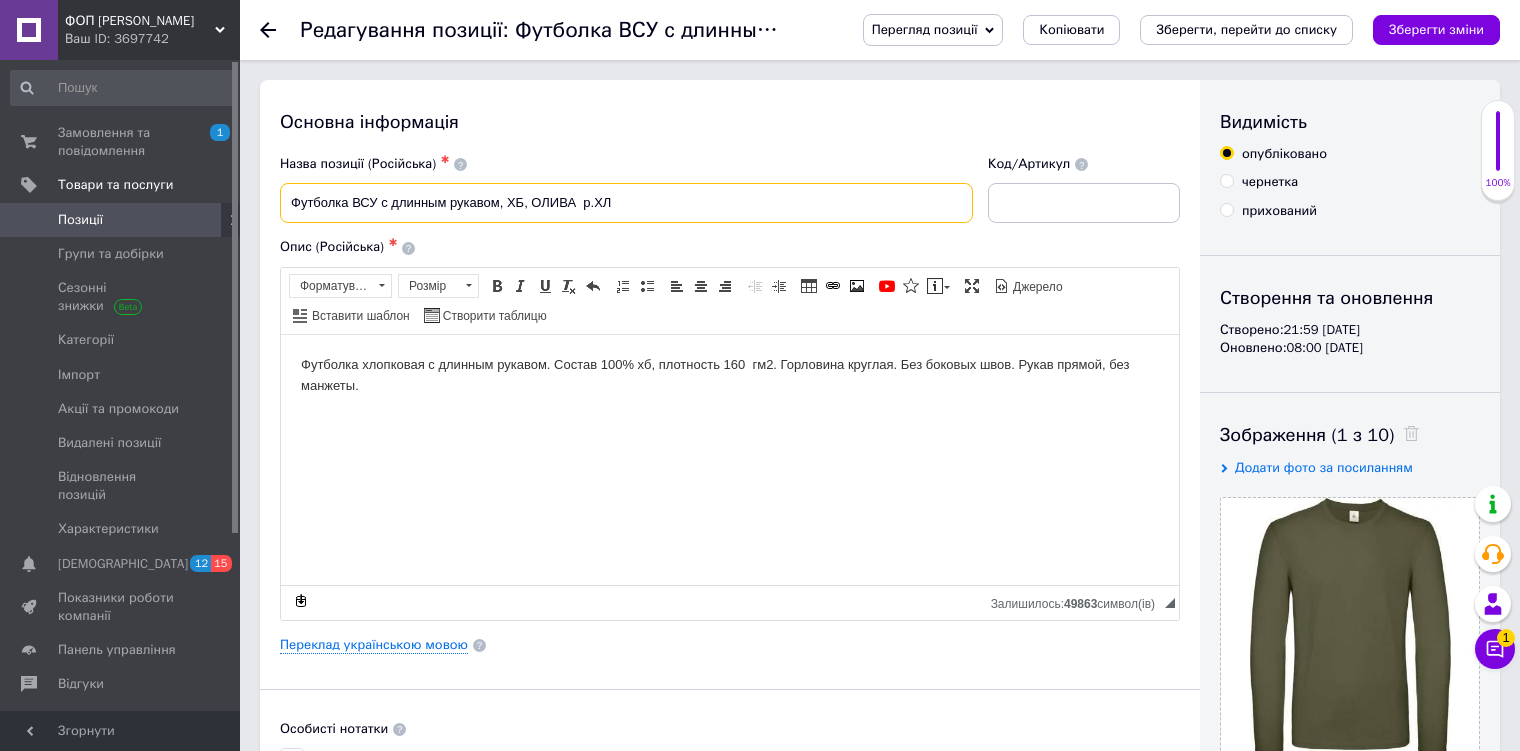 drag, startPoint x: 371, startPoint y: 204, endPoint x: 356, endPoint y: 216, distance: 19.209373 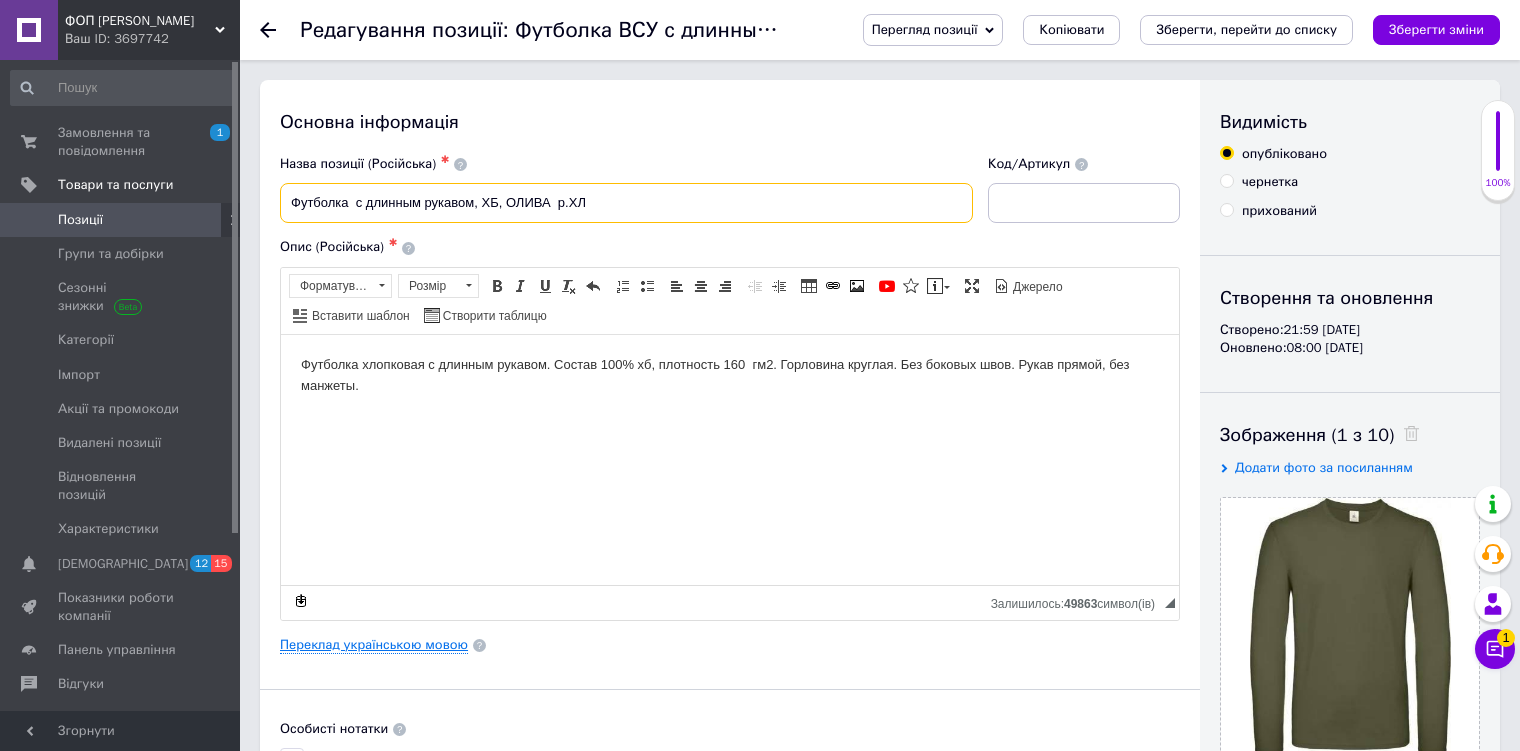 type on "Футболка  с длинным рукавом, ХБ, ОЛИВА  р.ХЛ" 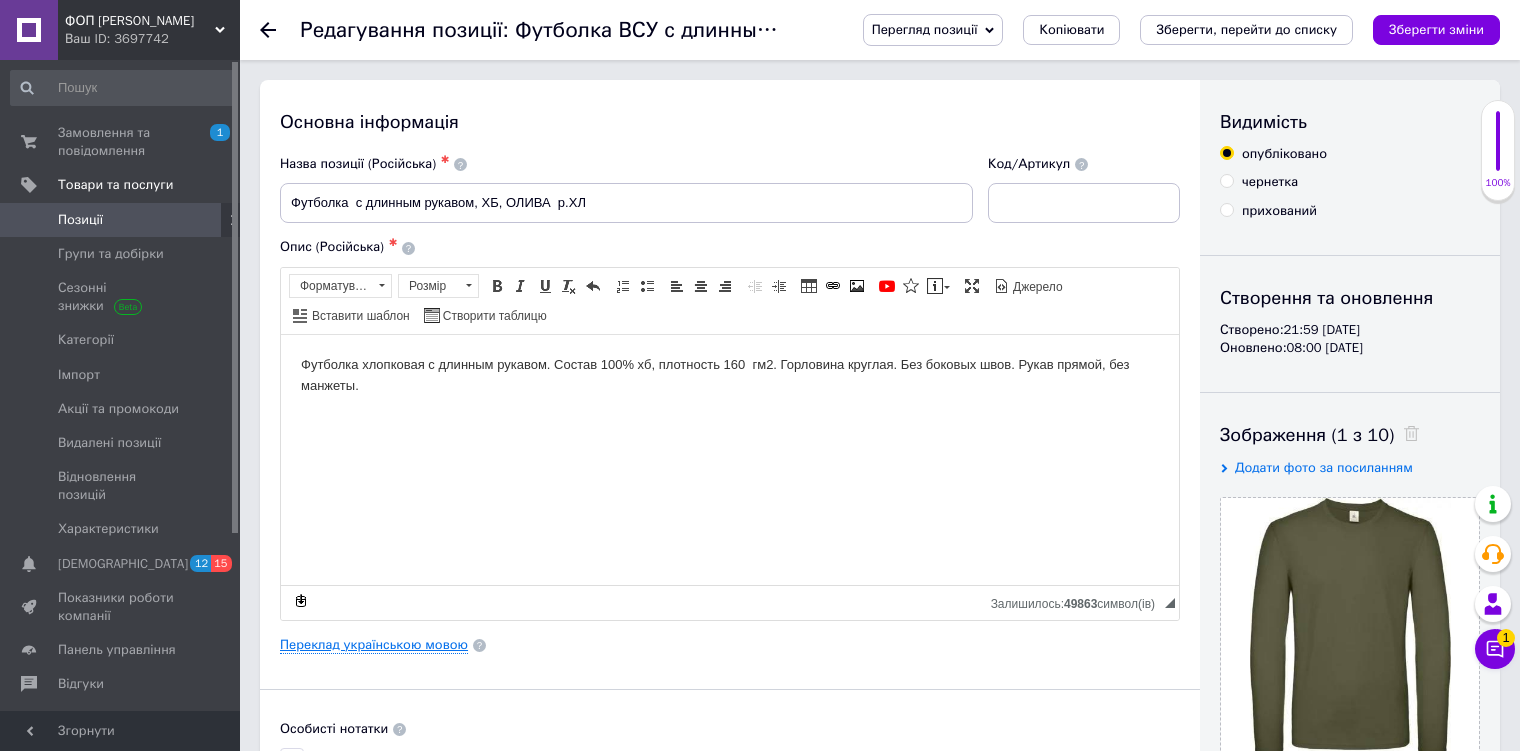 click on "Переклад українською мовою" at bounding box center (374, 645) 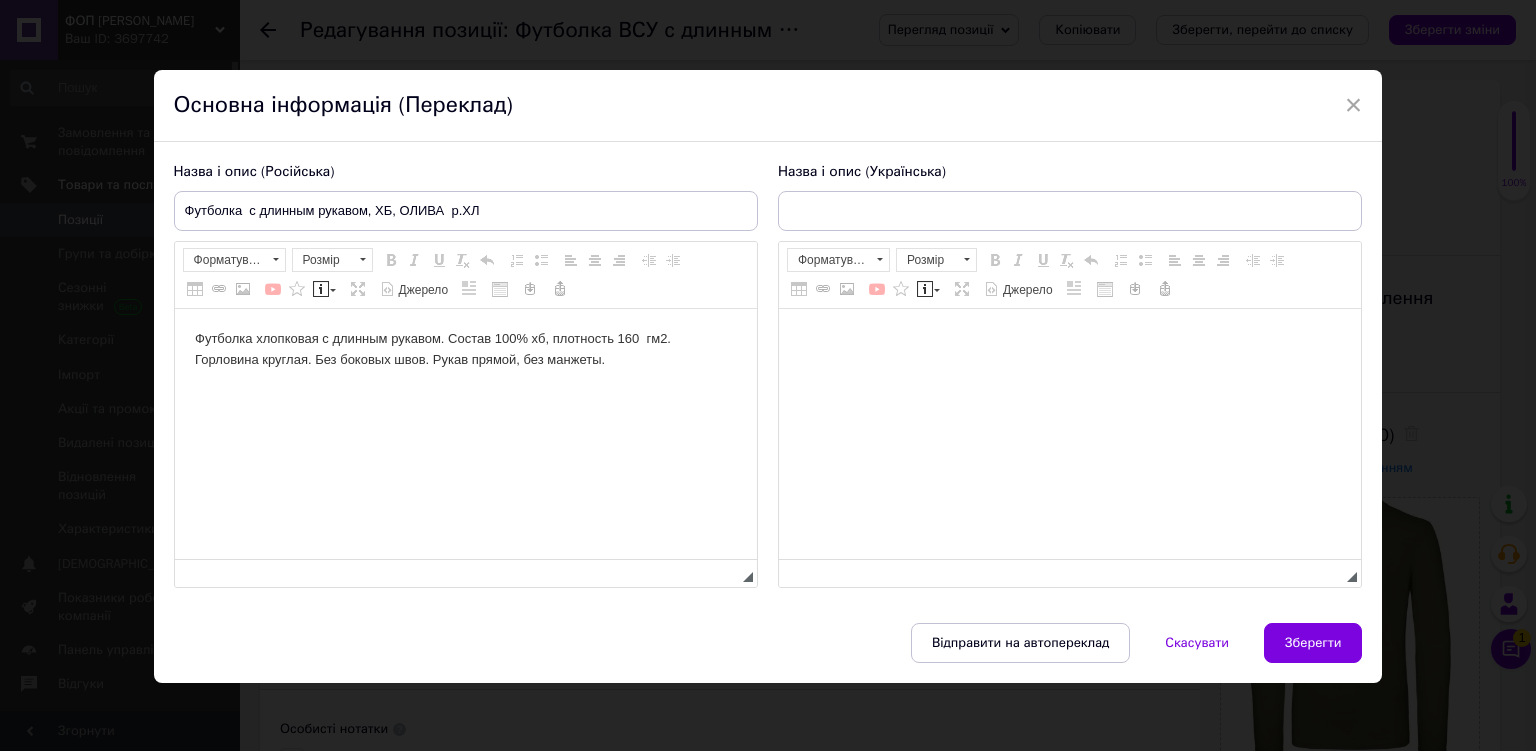scroll, scrollTop: 0, scrollLeft: 0, axis: both 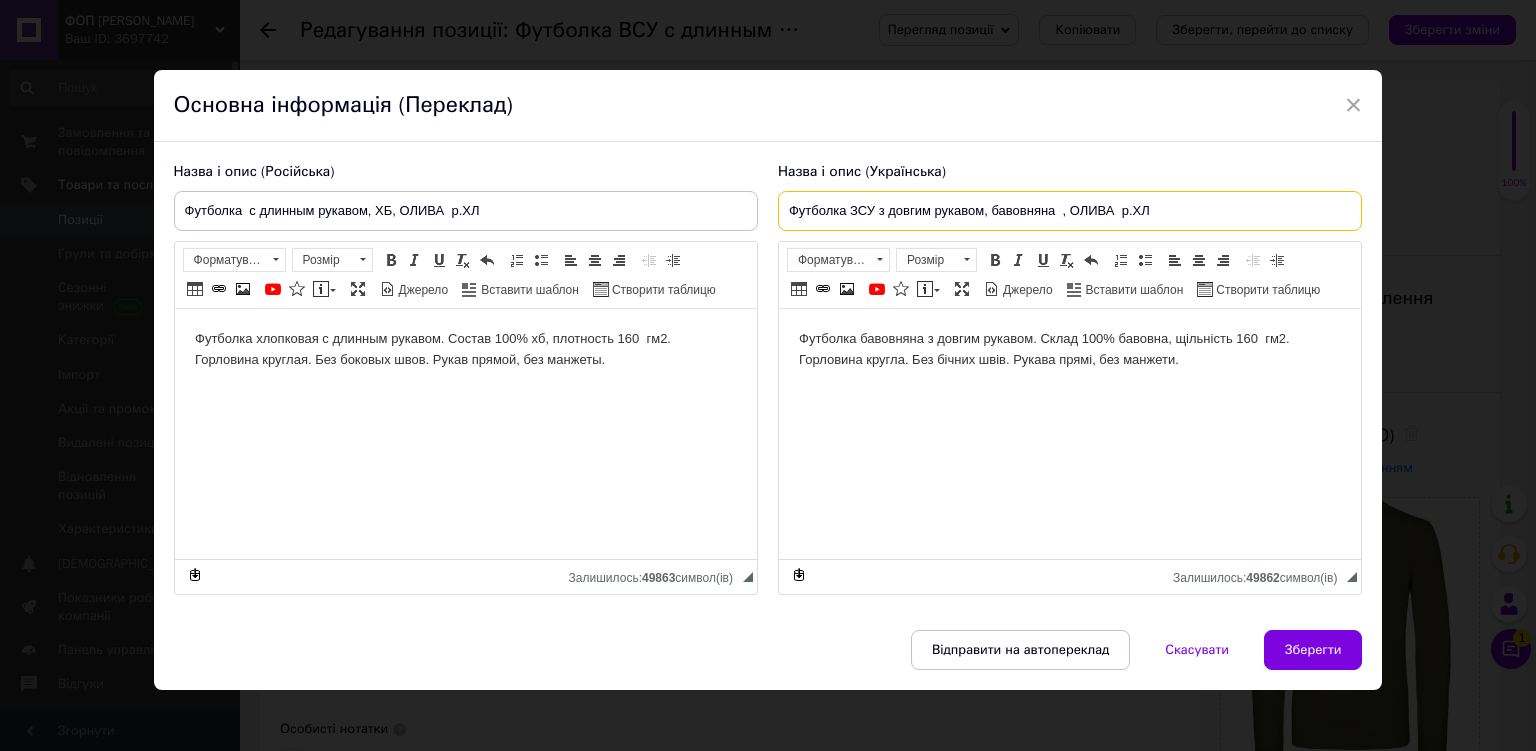 drag, startPoint x: 869, startPoint y: 207, endPoint x: 843, endPoint y: 215, distance: 27.202942 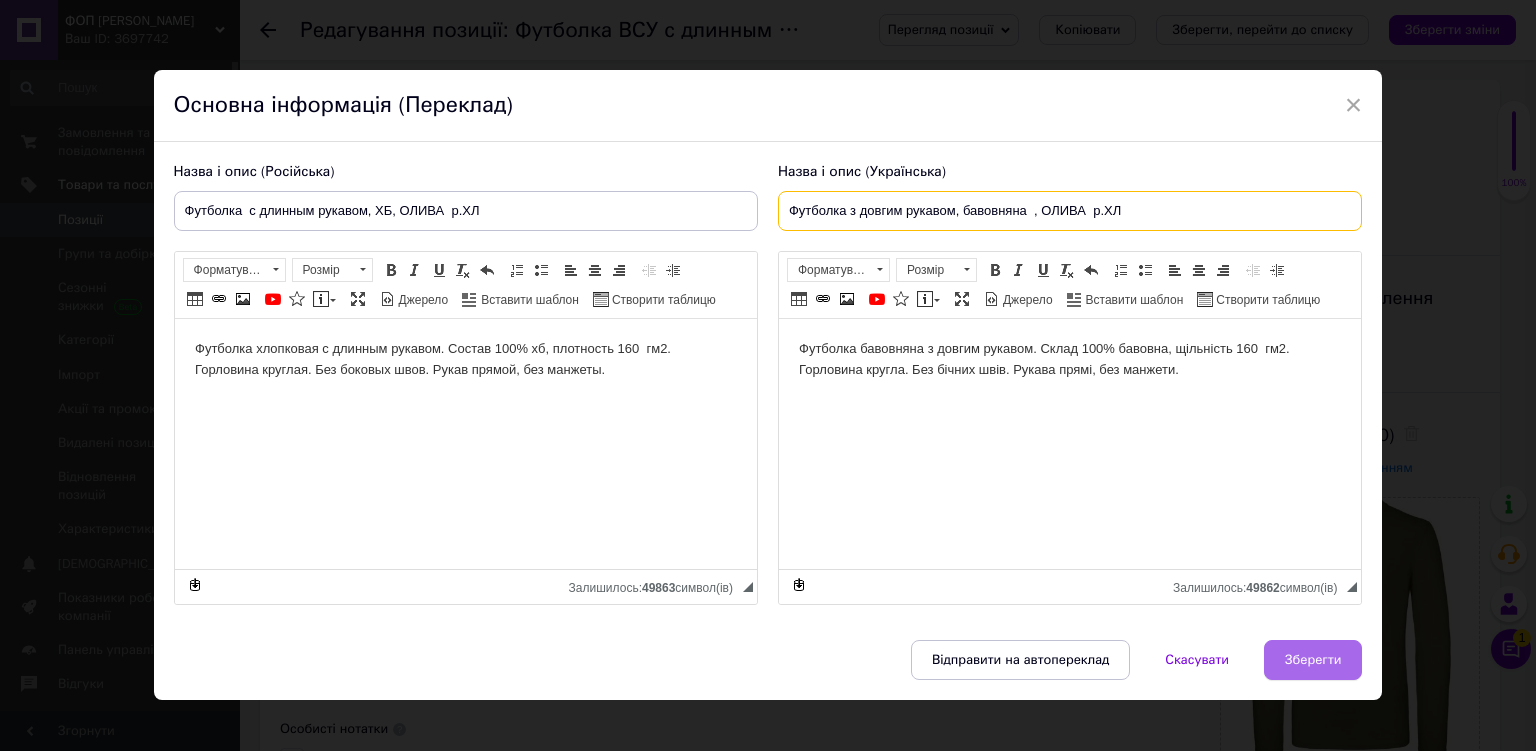 type on "Футболка з довгим рукавом, бавовняна  , ОЛИВА  р.ХЛ" 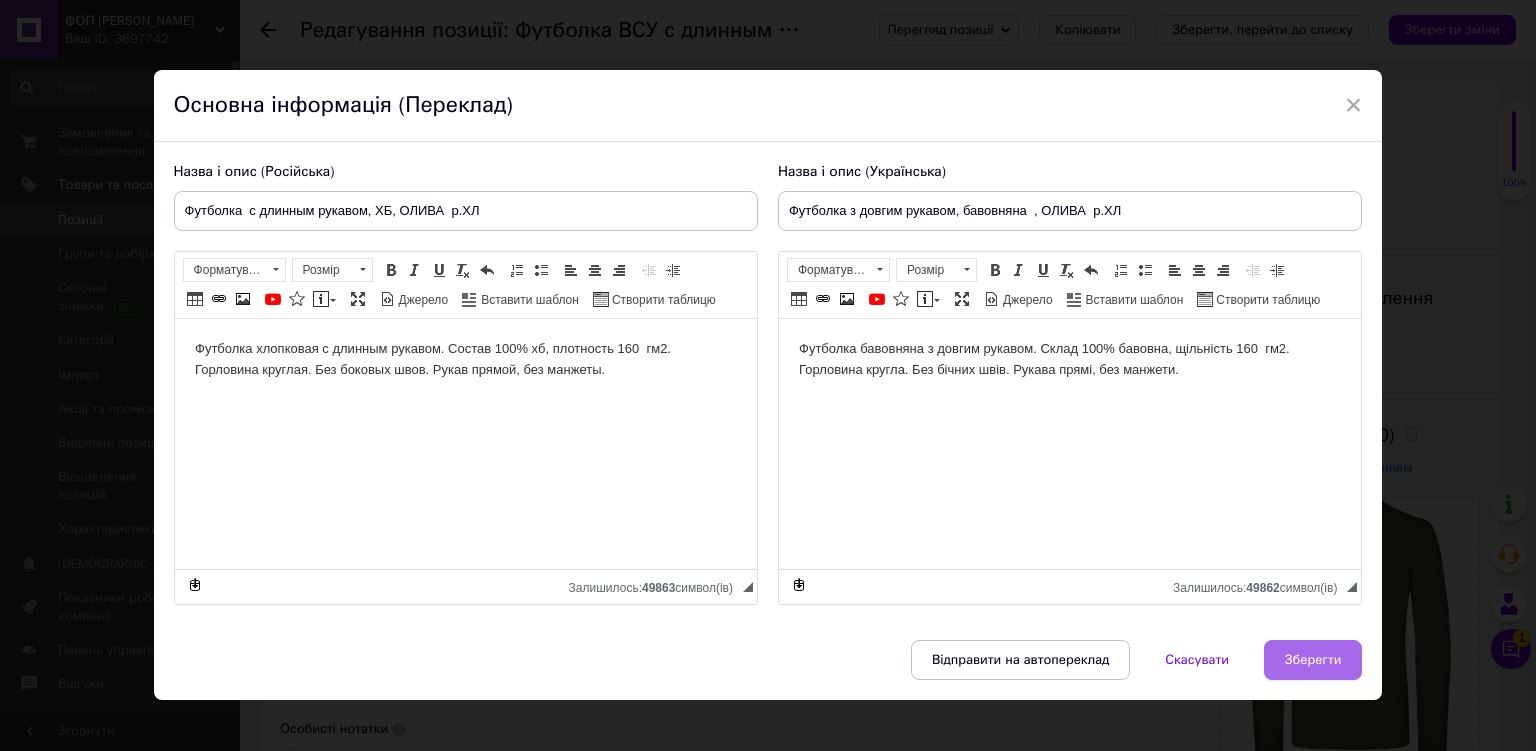 click on "Зберегти" at bounding box center (1313, 660) 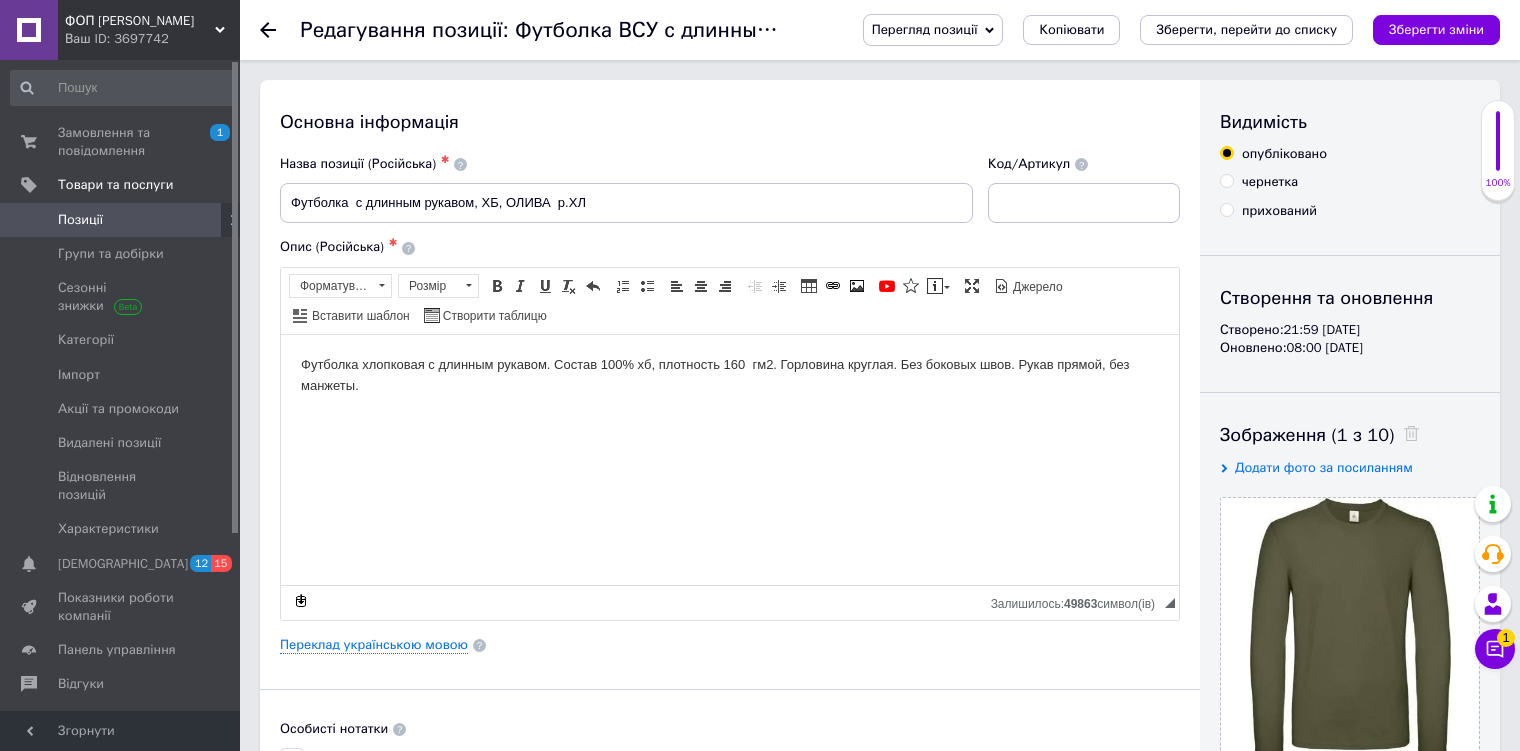 click on "Зберегти зміни" at bounding box center [1436, 29] 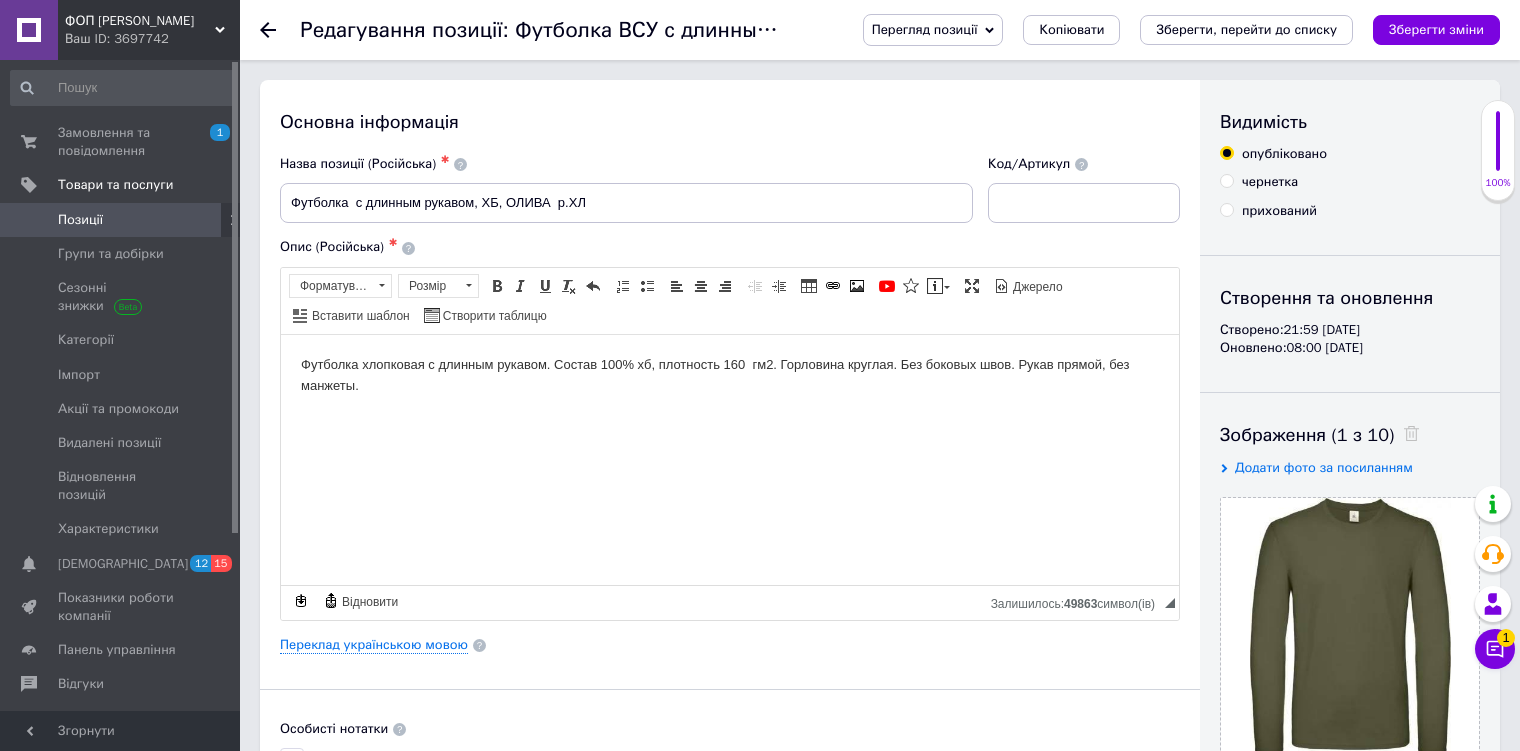 click 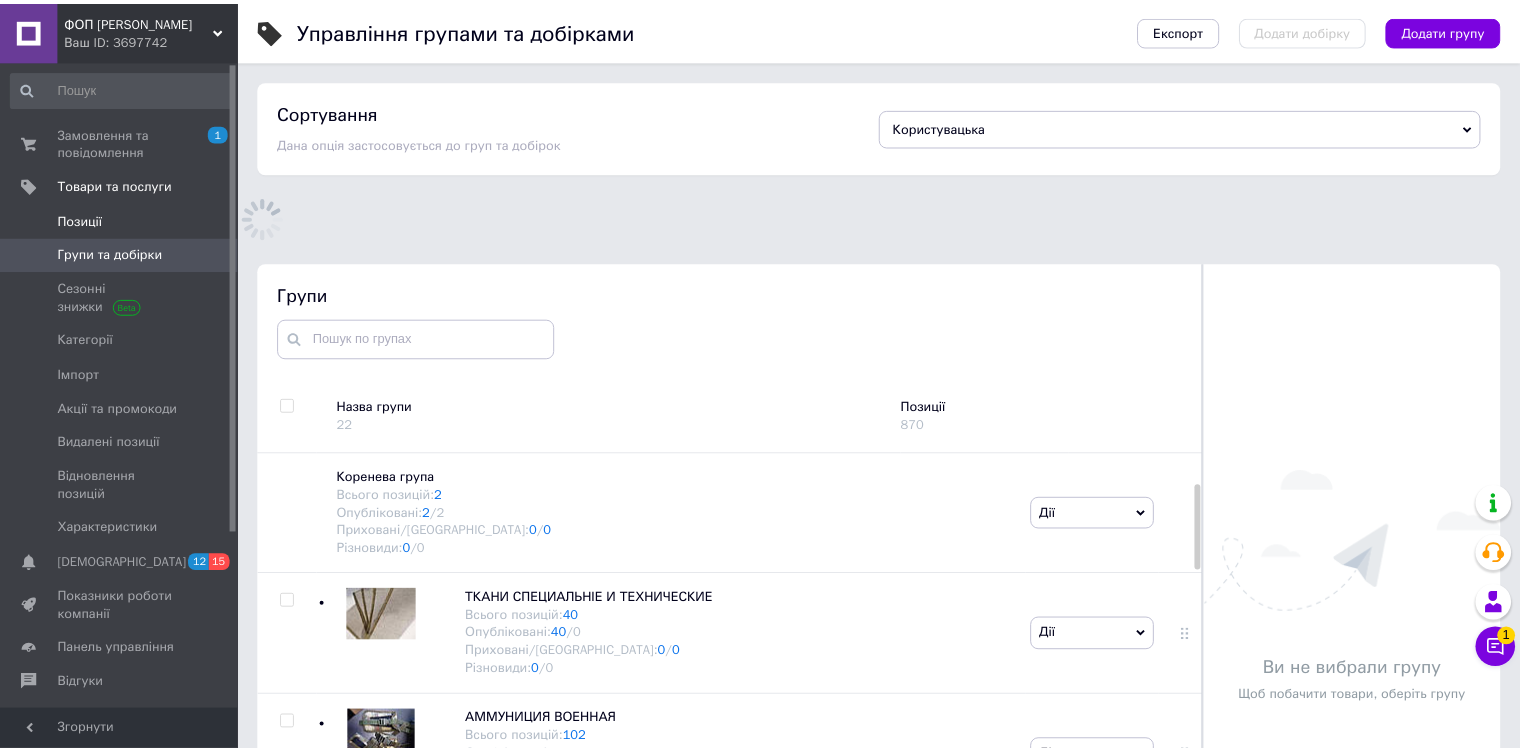 scroll, scrollTop: 183, scrollLeft: 0, axis: vertical 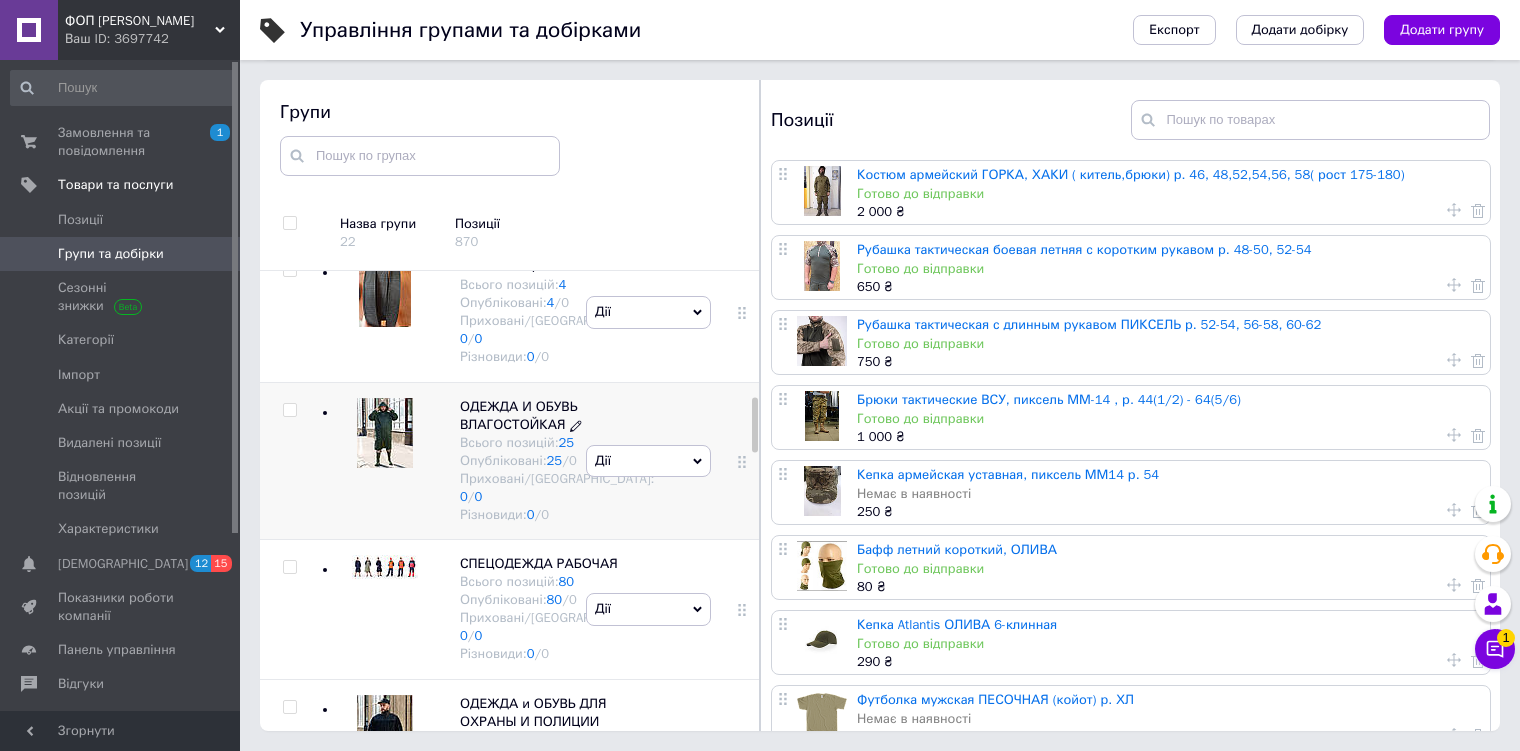 click on "ОДЕЖДА И ОБУВЬ ВЛАГОСТОЙКАЯ" at bounding box center [519, 415] 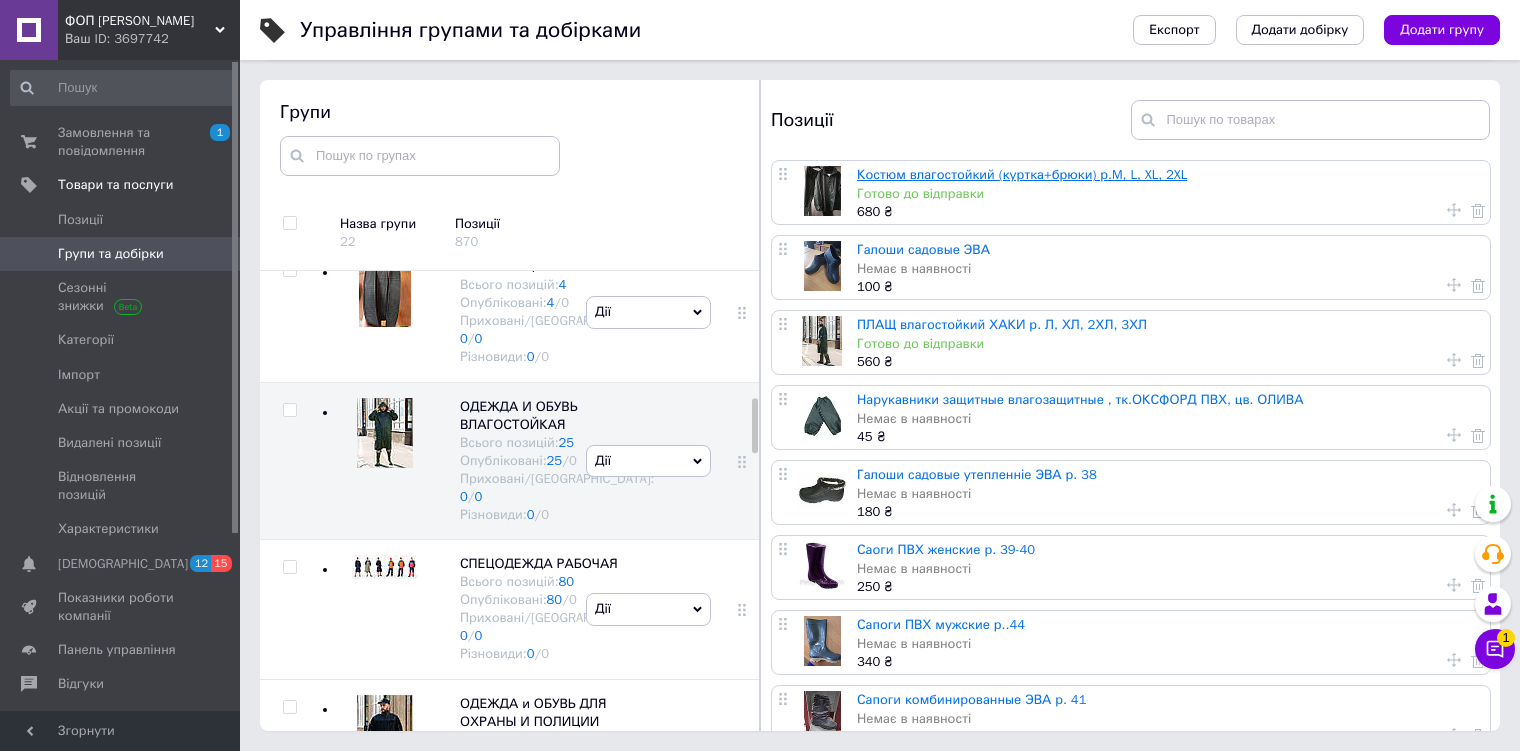 click on "Костюм влагостойкий (куртка+брюки) р.M, L, XL, 2XL" at bounding box center [1022, 174] 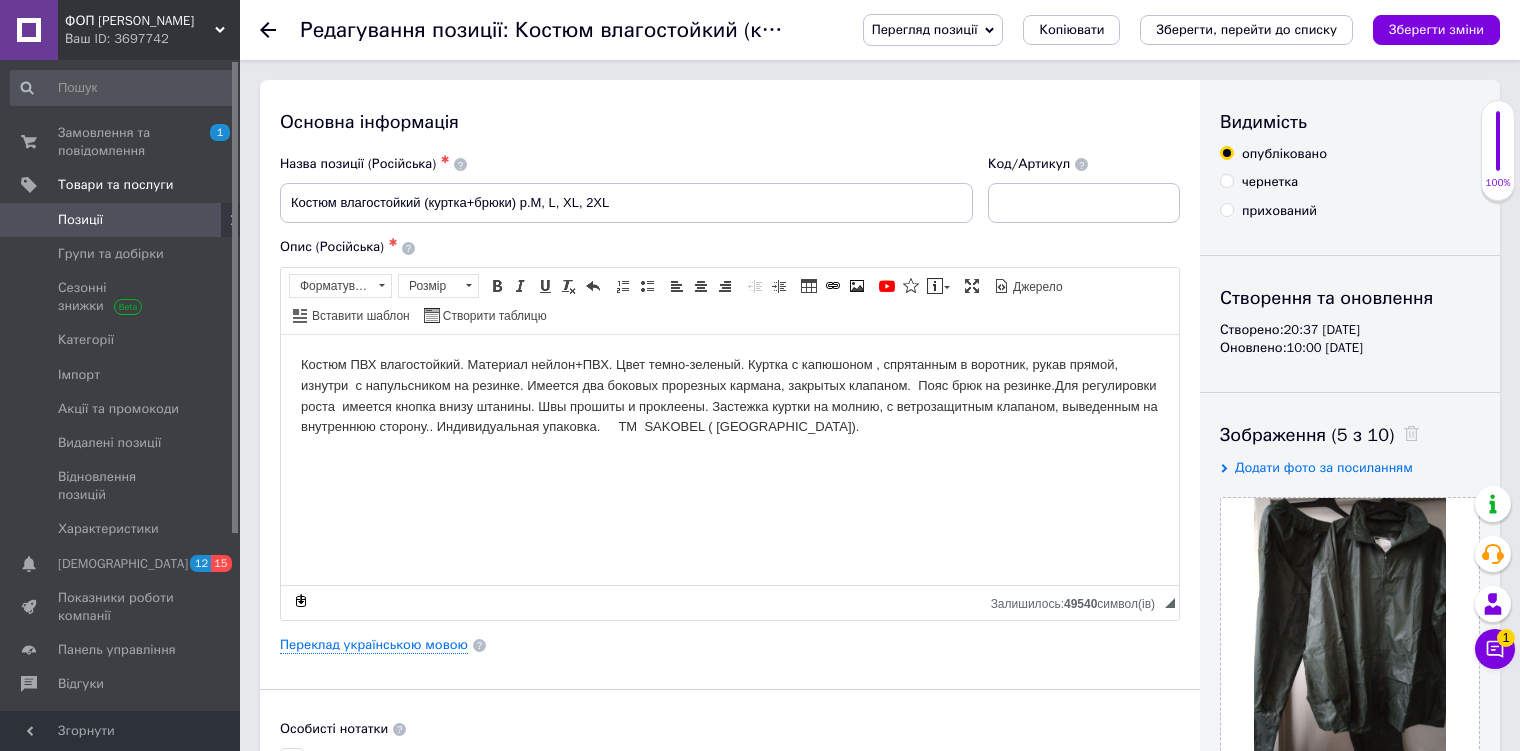 scroll, scrollTop: 200, scrollLeft: 0, axis: vertical 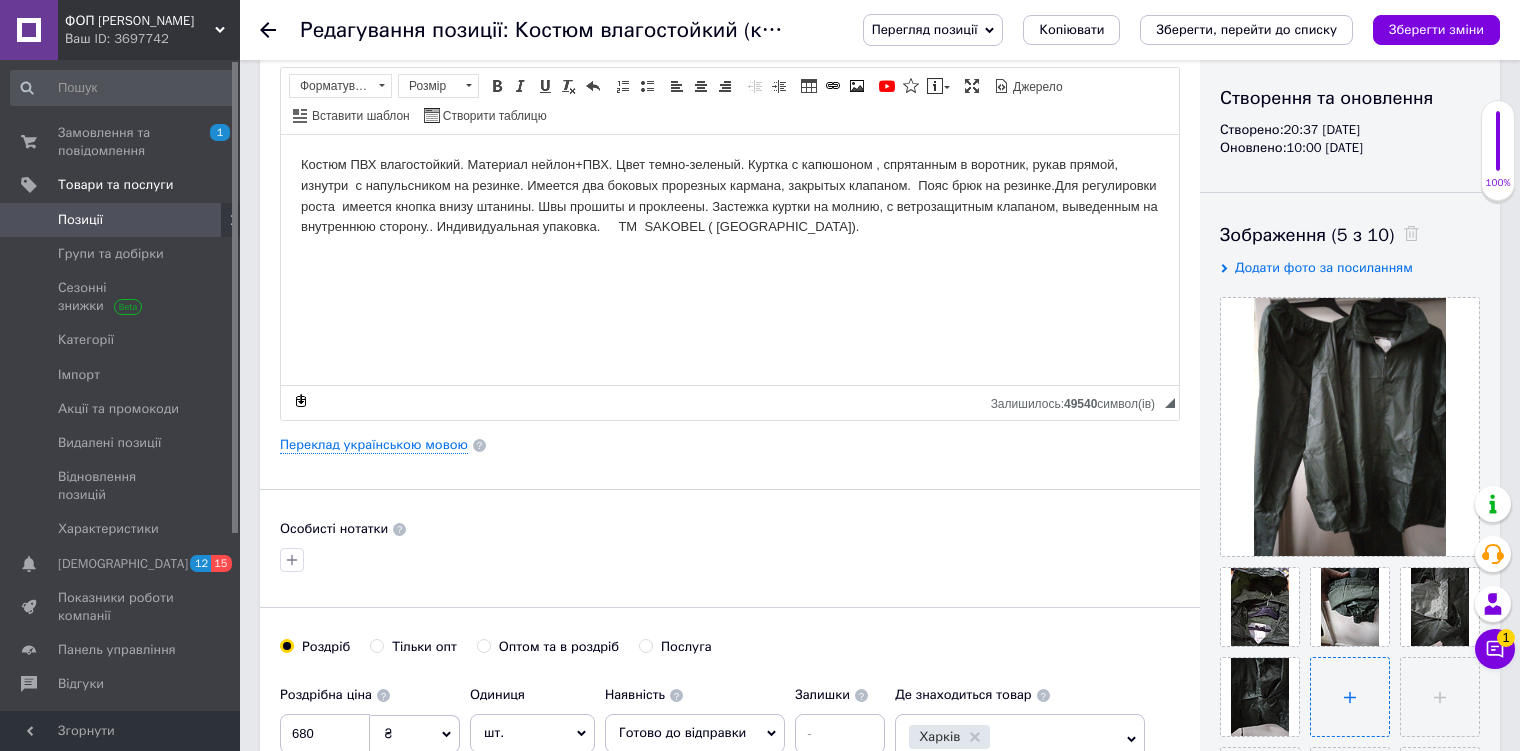click at bounding box center (1350, 697) 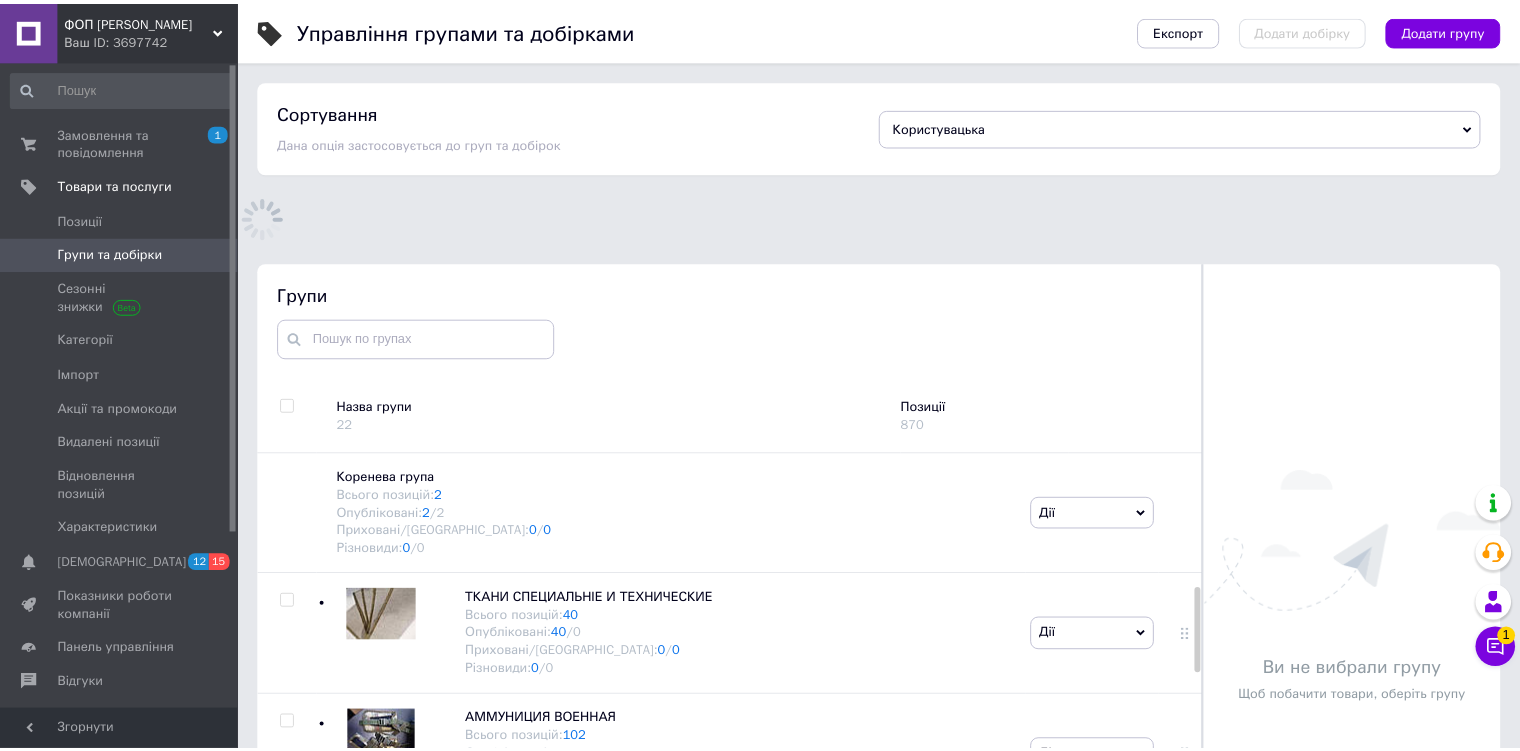 scroll, scrollTop: 183, scrollLeft: 0, axis: vertical 